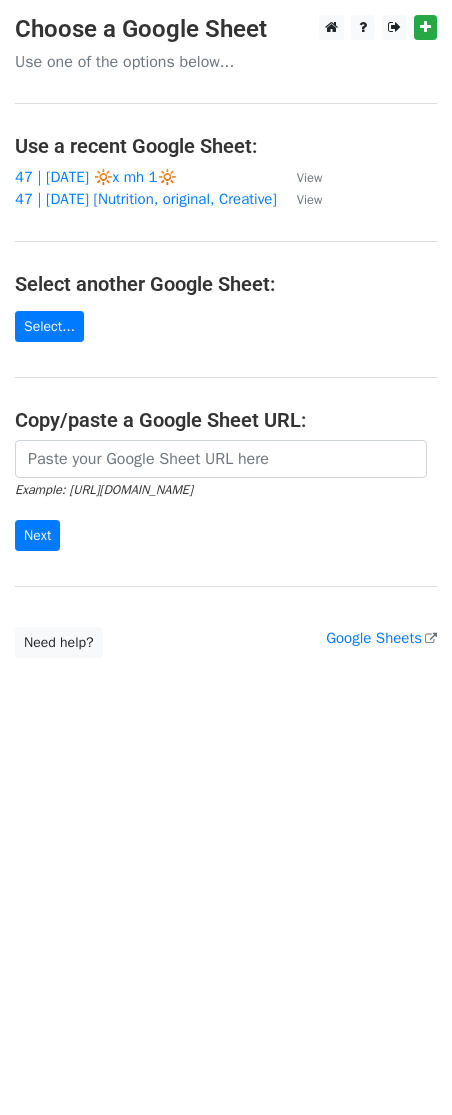 scroll, scrollTop: 0, scrollLeft: 0, axis: both 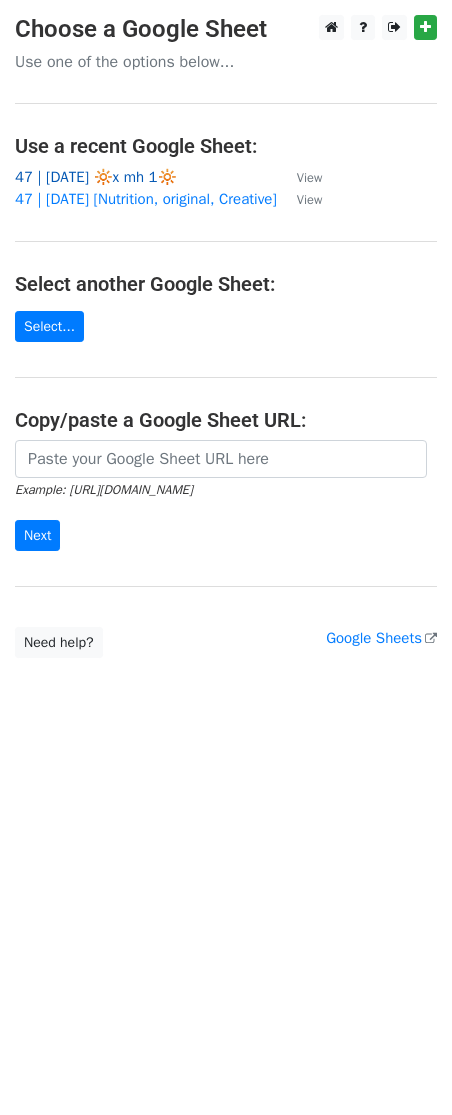 click on "47 | [DATE] 🔆x mh 1🔆" at bounding box center (96, 177) 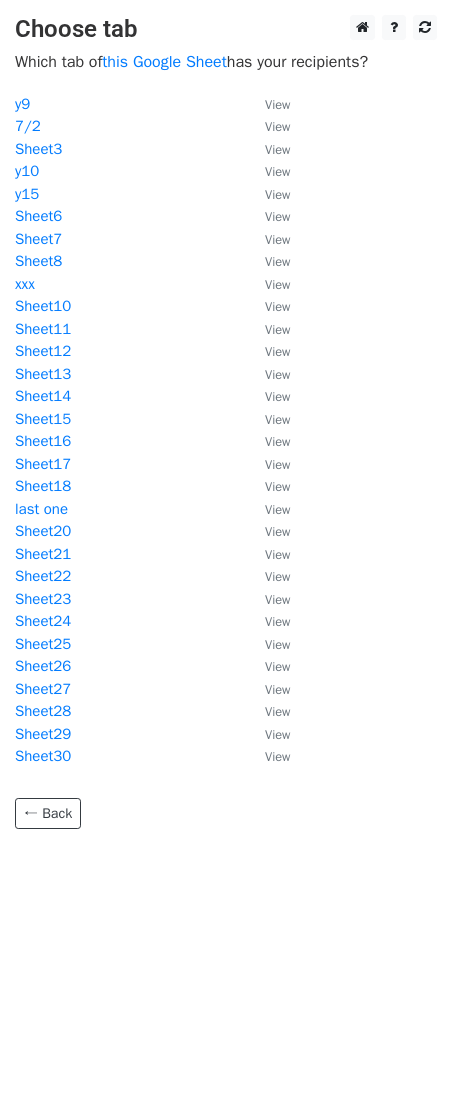 scroll, scrollTop: 0, scrollLeft: 0, axis: both 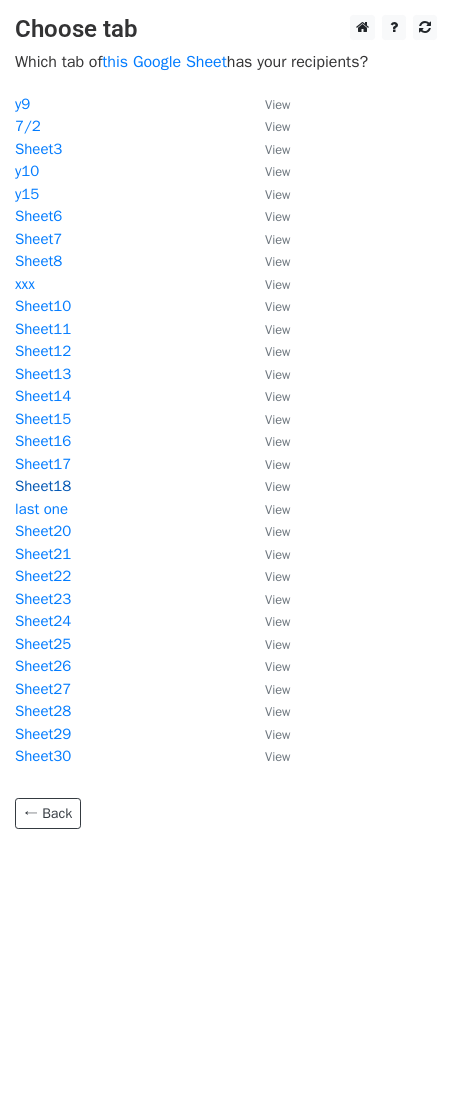 click on "Sheet18" at bounding box center [43, 486] 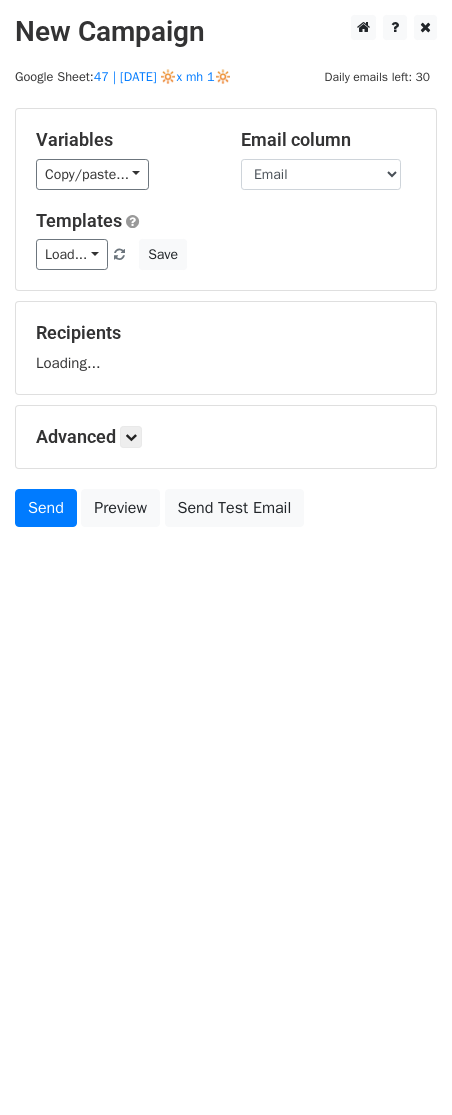 scroll, scrollTop: 0, scrollLeft: 0, axis: both 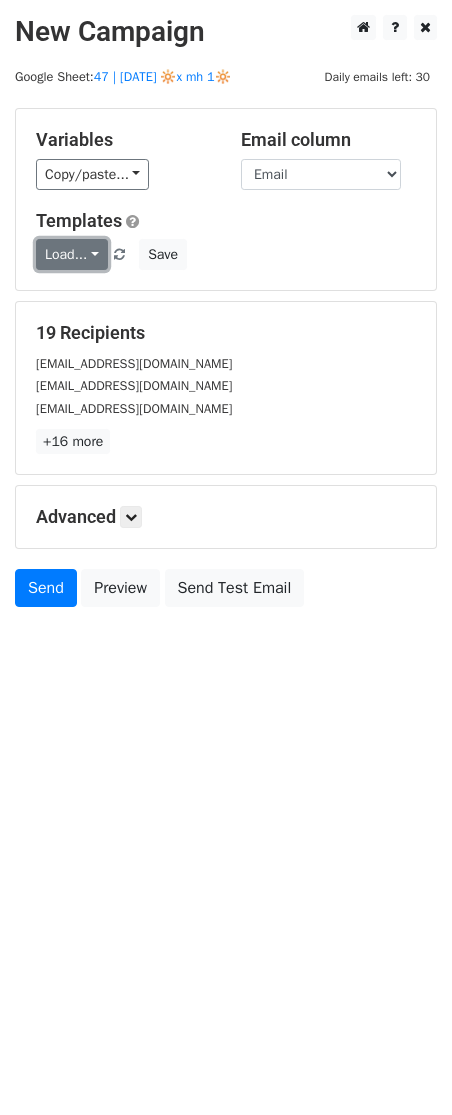click on "Load..." at bounding box center (72, 254) 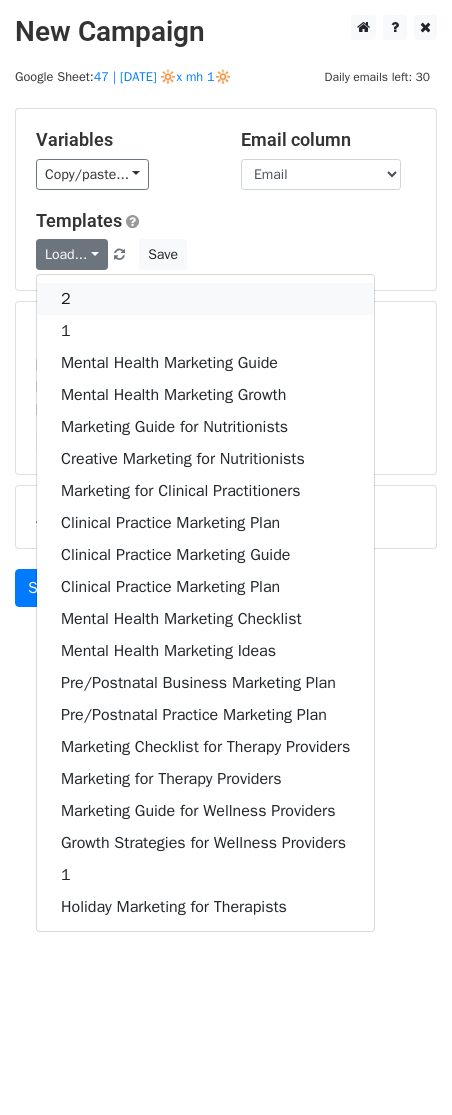 click on "2" at bounding box center (205, 299) 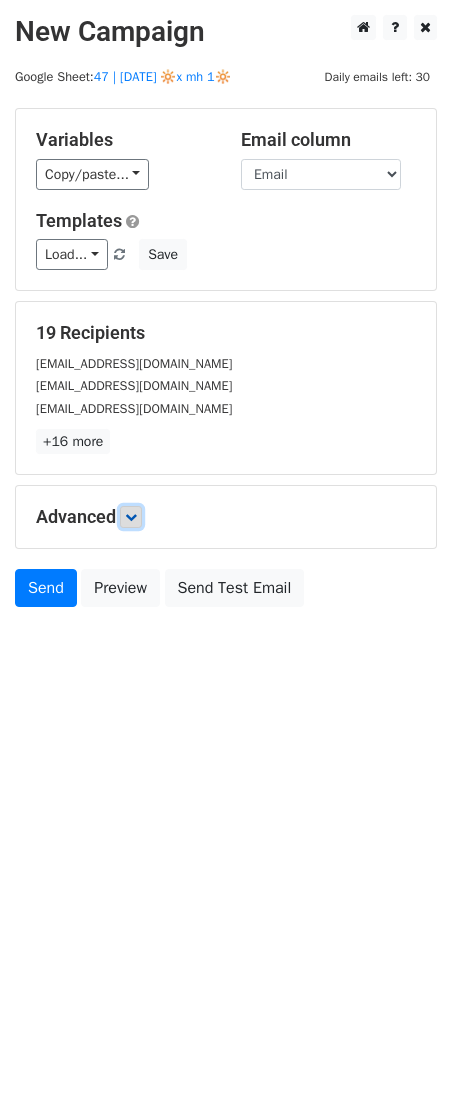 click at bounding box center [131, 517] 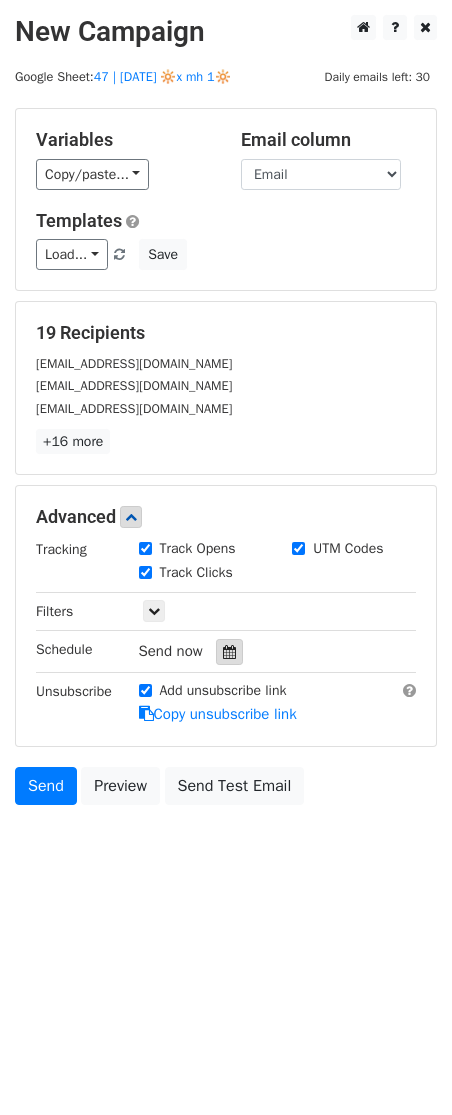 click at bounding box center [229, 652] 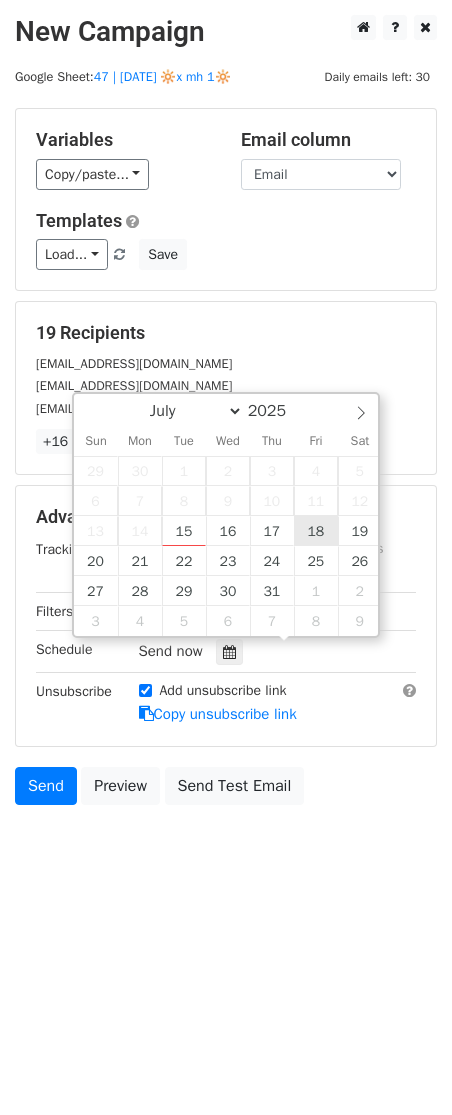 type on "2025-07-18 12:00" 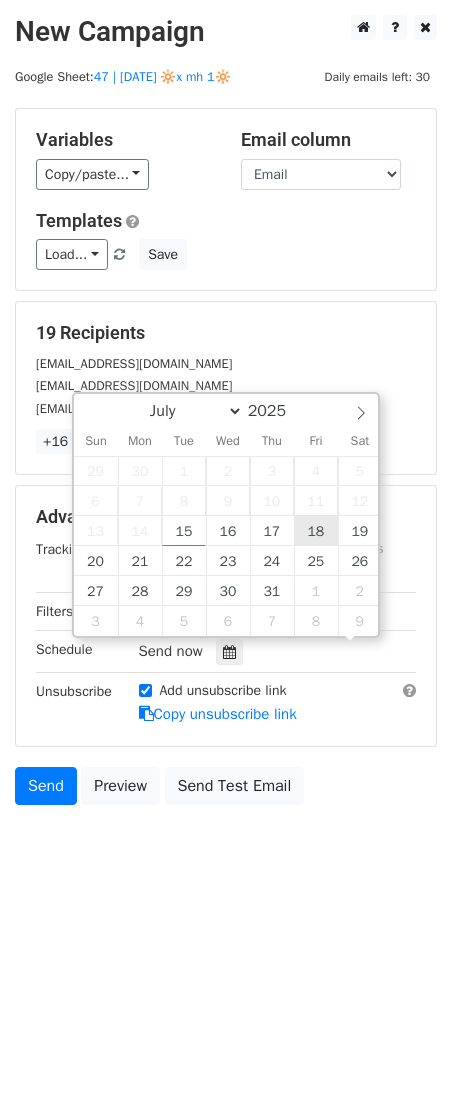 scroll, scrollTop: 1, scrollLeft: 0, axis: vertical 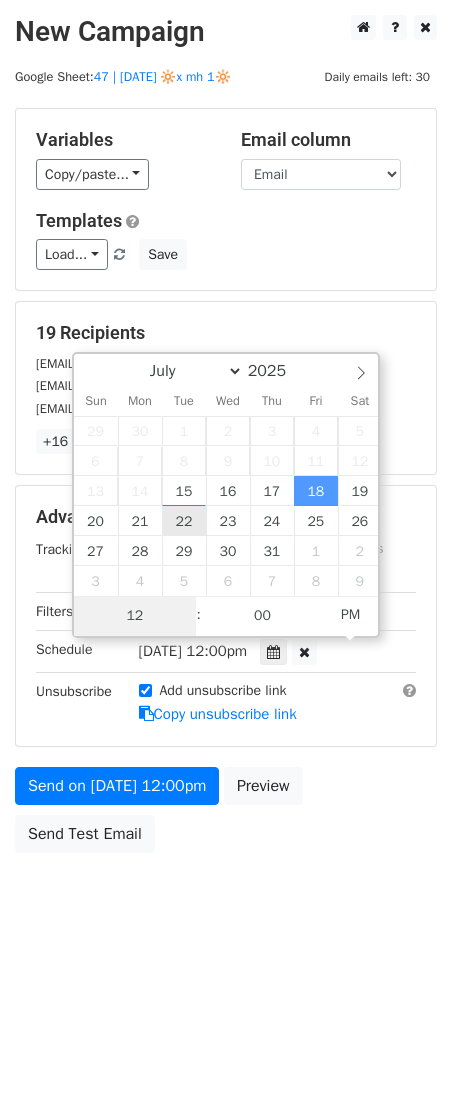 type on "2" 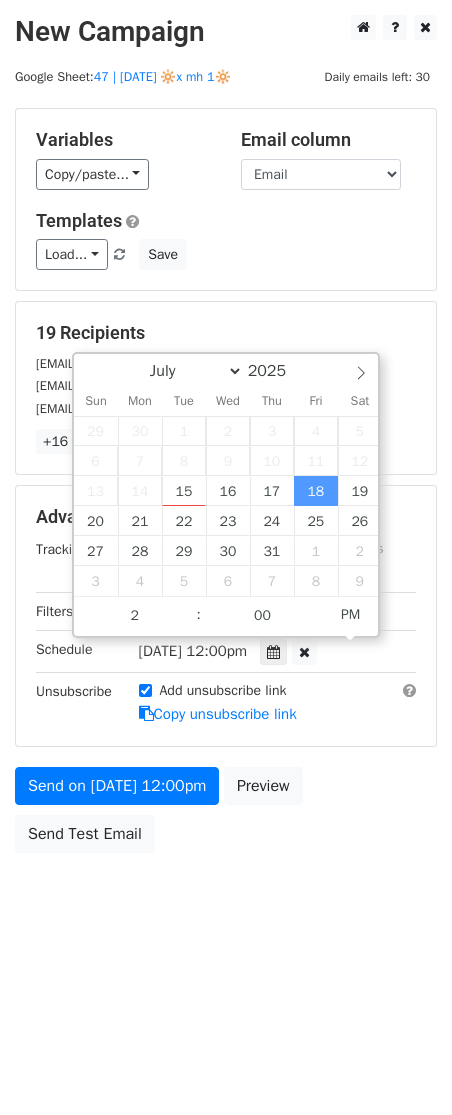 type on "2025-07-18 14:00" 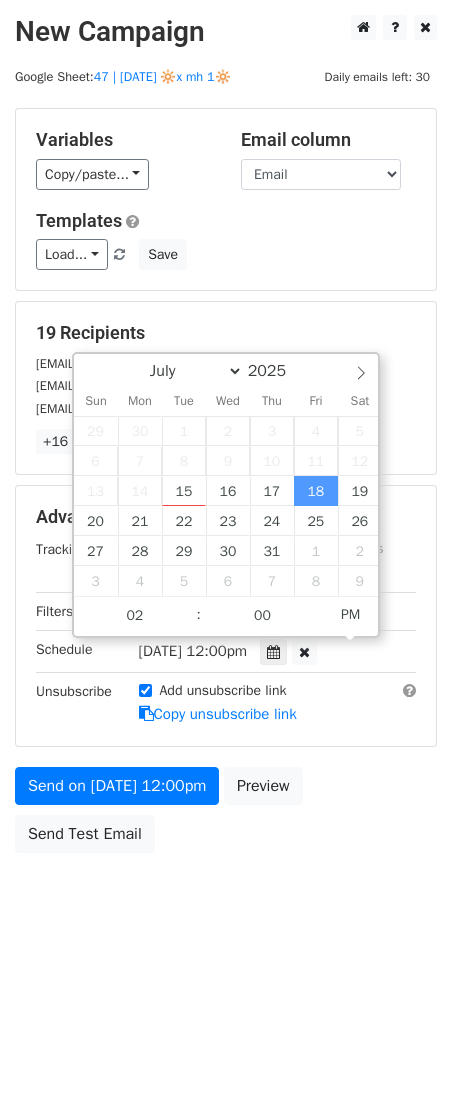 click on "Send on Jul 18 at 12:00pm
Preview
Send Test Email" at bounding box center (226, 815) 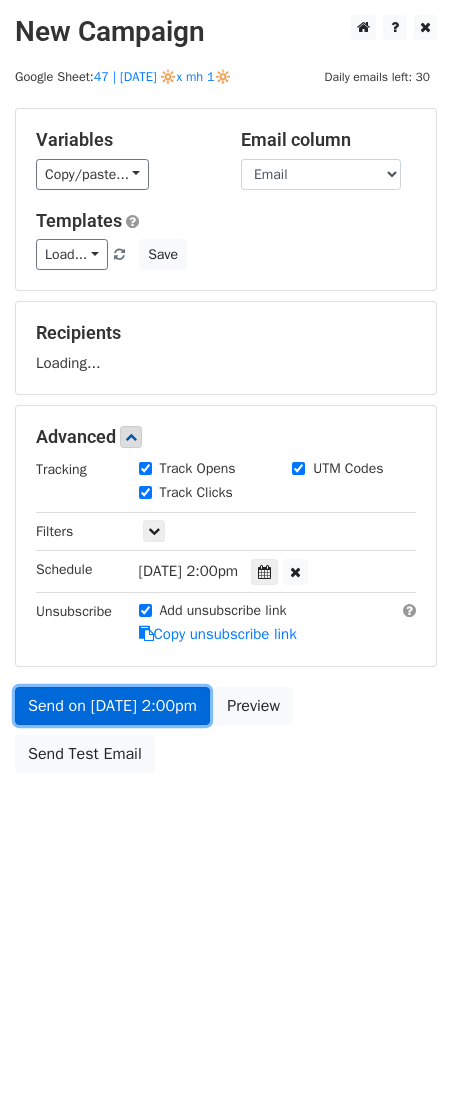 click on "Variables
Copy/paste...
{{Email}}
Email column
Email
Templates
Load...
2
1
Mental Health Marketing Guide
Mental Health Marketing Growth
Marketing Guide for Nutritionists
Creative Marketing for Nutritionists
Marketing for Clinical Practitioners
Clinical Practice Marketing Plan
Clinical Practice Marketing Guide
Clinical Practice Marketing Plan
Mental Health Marketing Checklist
Mental Health Marketing Ideas
Pre/Postnatal Business Marketing Plan
Pre/Postnatal Practice Marketing Plan
Marketing Checklist for Therapy Providers
Marketing for Therapy Providers
Marketing Guide for Wellness Providers
Growth Strategies for Wellness Providers
1
Holiday Marketing for Therapists
Save
Recipients Loading...
Advanced
Tracking
Track Opens
UTM Codes
Track Clicks
Filters
Schedule" at bounding box center [226, 445] 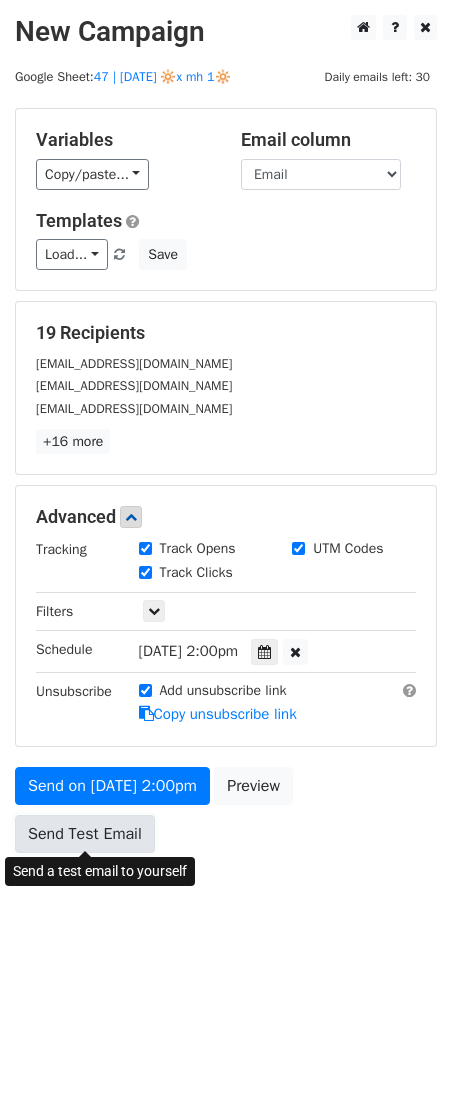 click on "Send Test Email" at bounding box center (85, 834) 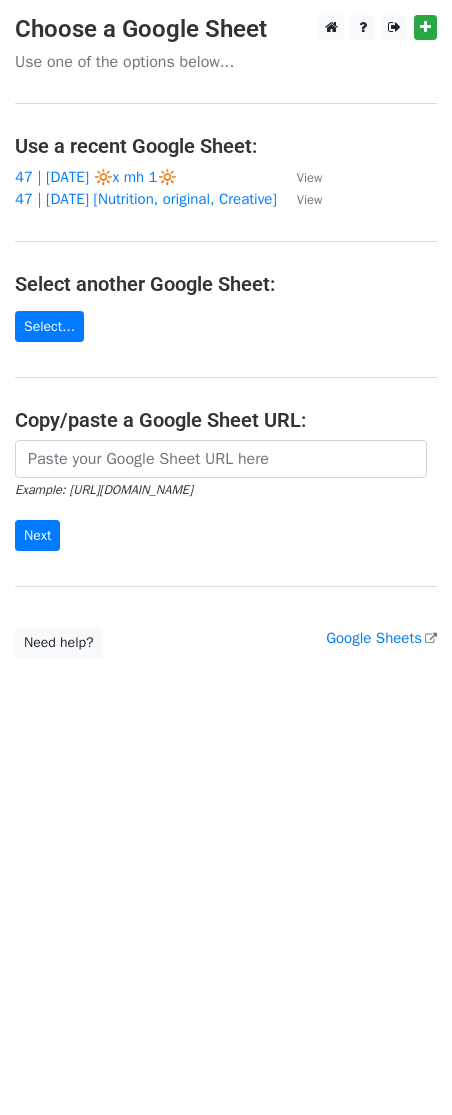 scroll, scrollTop: 0, scrollLeft: 0, axis: both 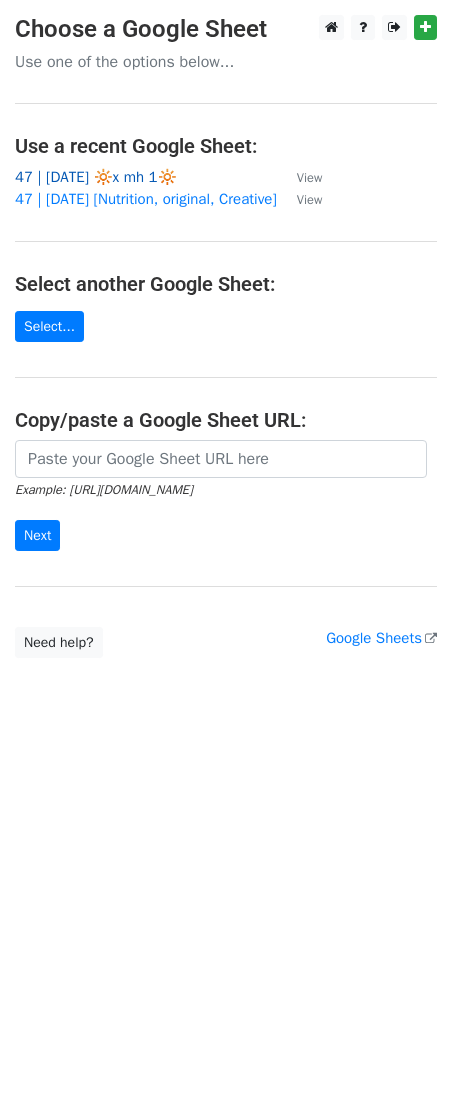 click on "47 | JULY 2 🔆x mh 1🔆" at bounding box center [96, 177] 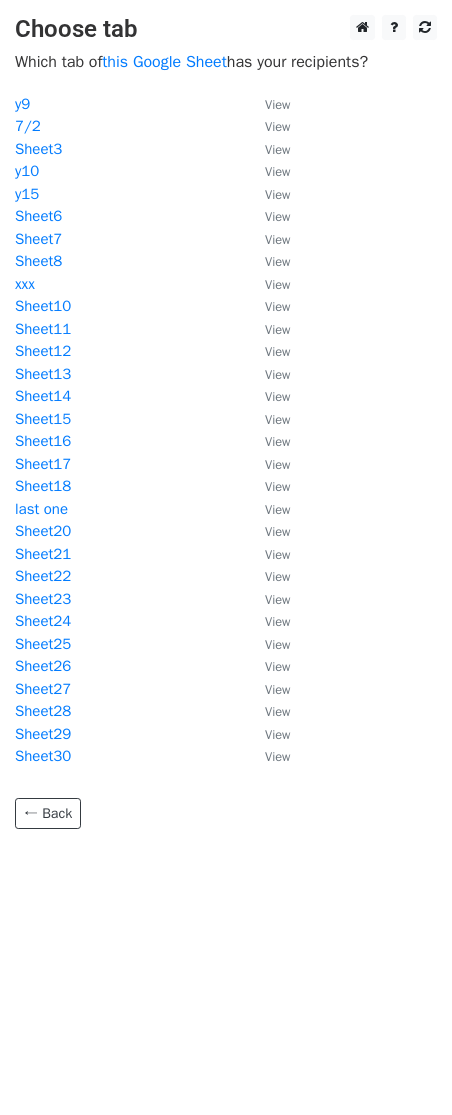 scroll, scrollTop: 0, scrollLeft: 0, axis: both 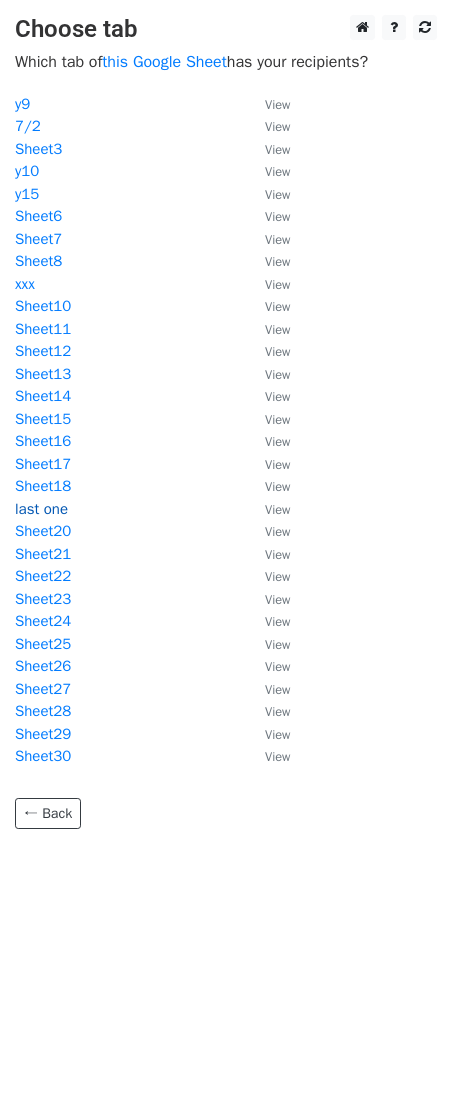 click on "last one" at bounding box center (41, 509) 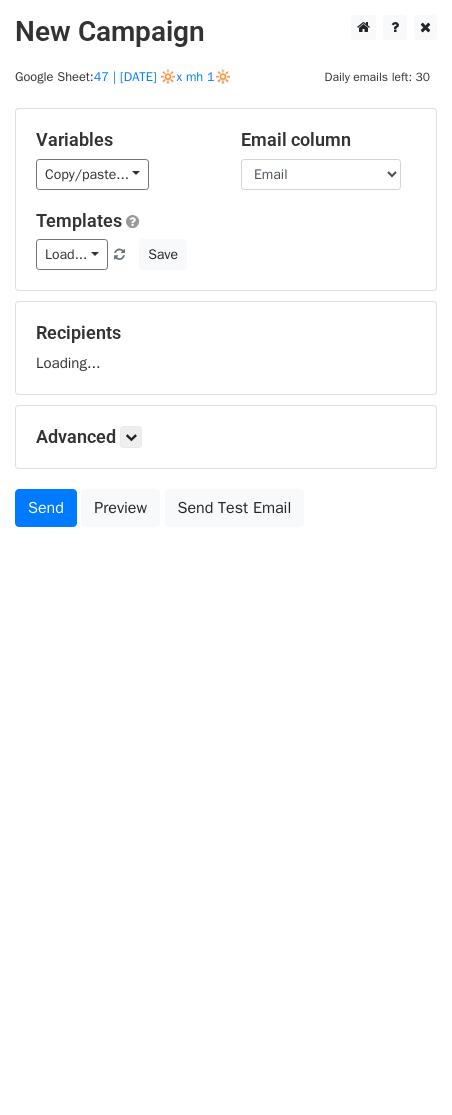 scroll, scrollTop: 0, scrollLeft: 0, axis: both 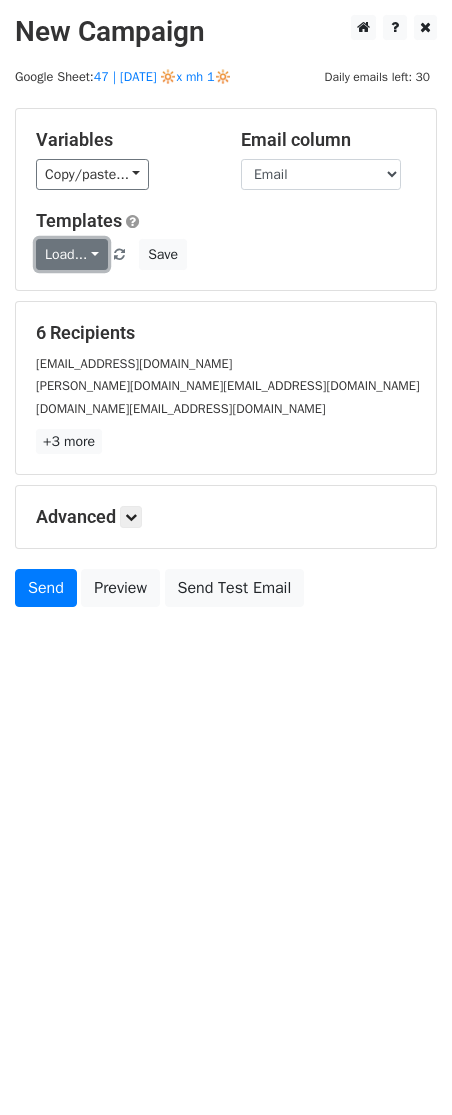 click on "Load..." at bounding box center (72, 254) 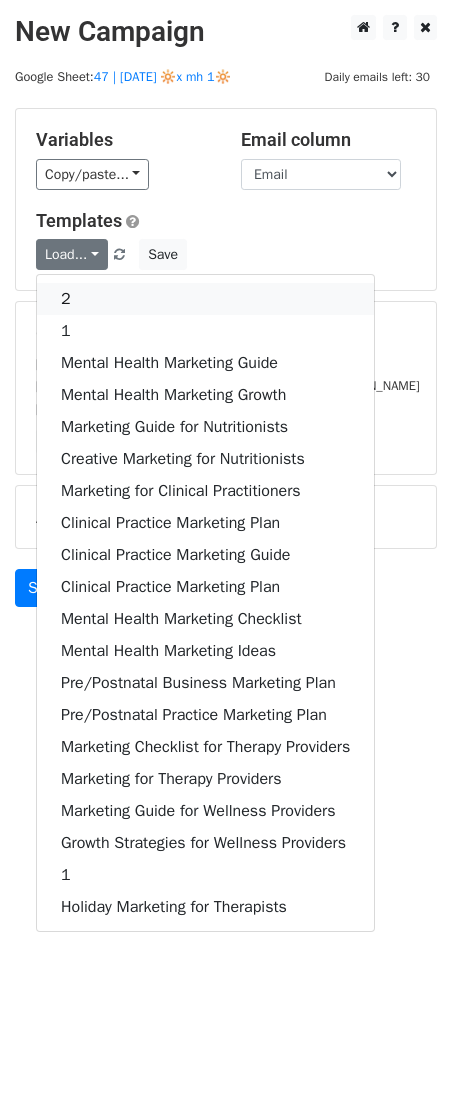 click on "2" at bounding box center (205, 299) 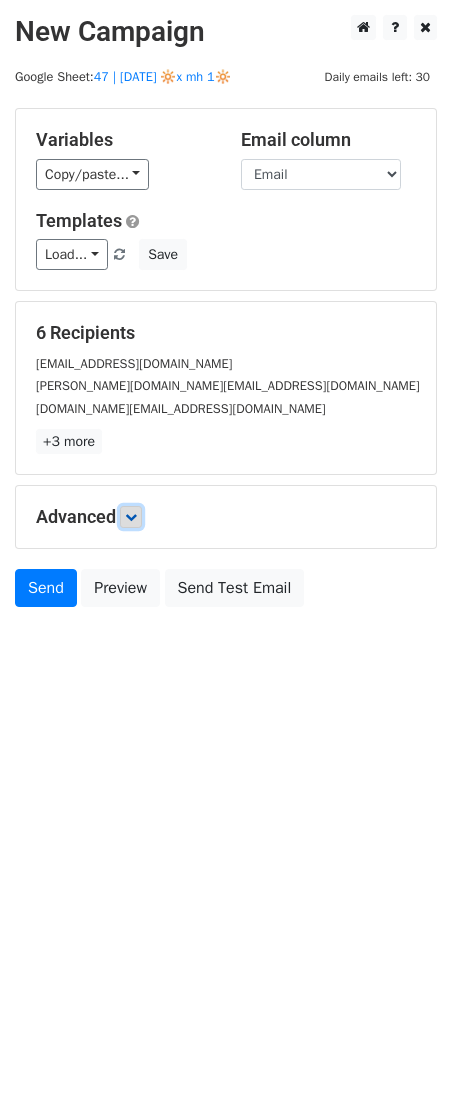 click at bounding box center [131, 517] 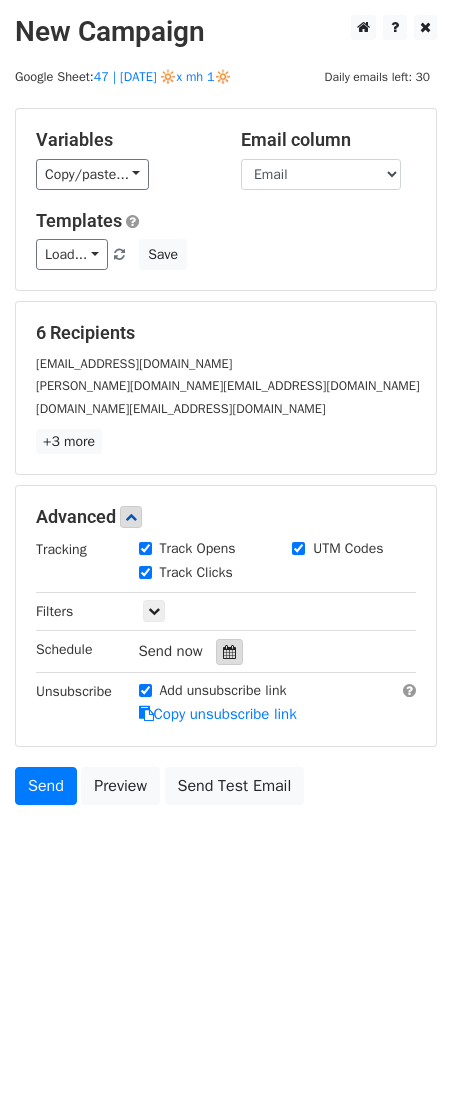 click at bounding box center (229, 652) 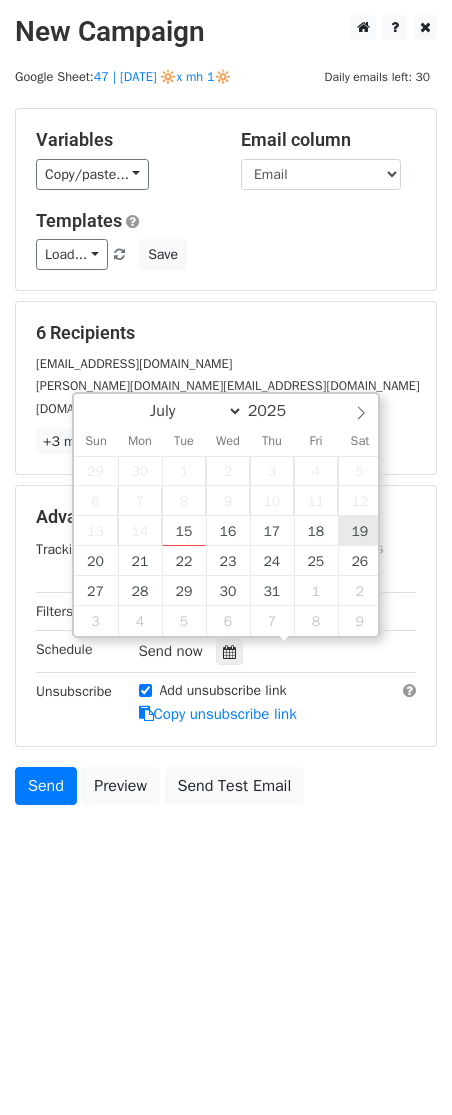 type on "2025-07-19 12:00" 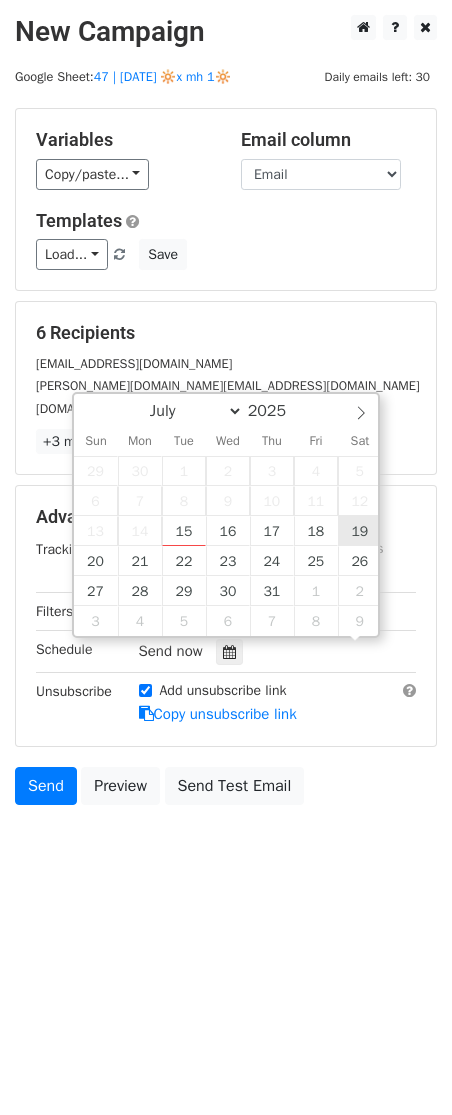 scroll, scrollTop: 1, scrollLeft: 0, axis: vertical 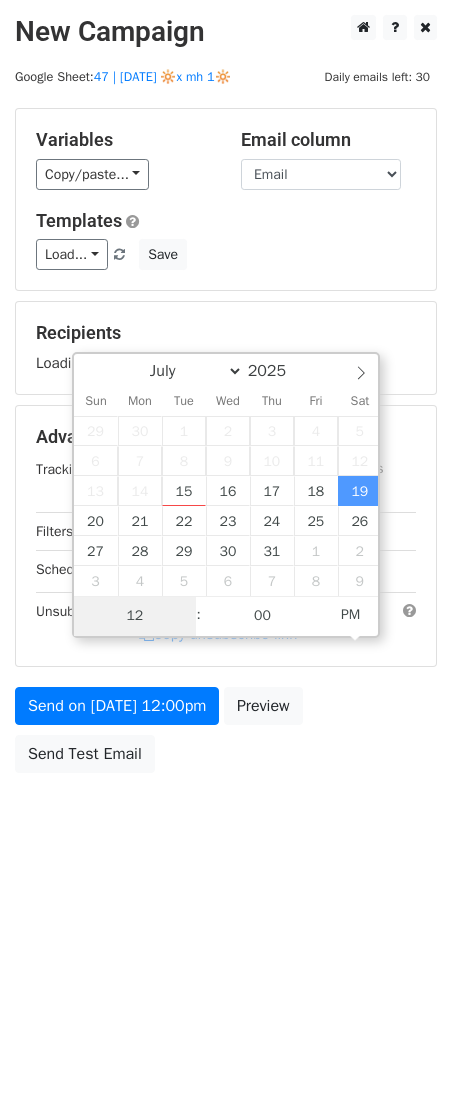 type on "2" 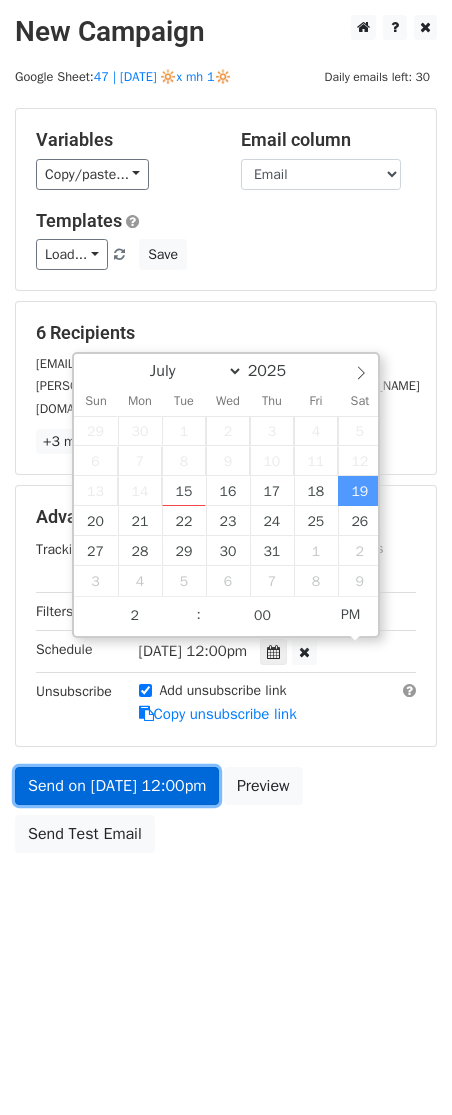 type on "2025-07-19 14:00" 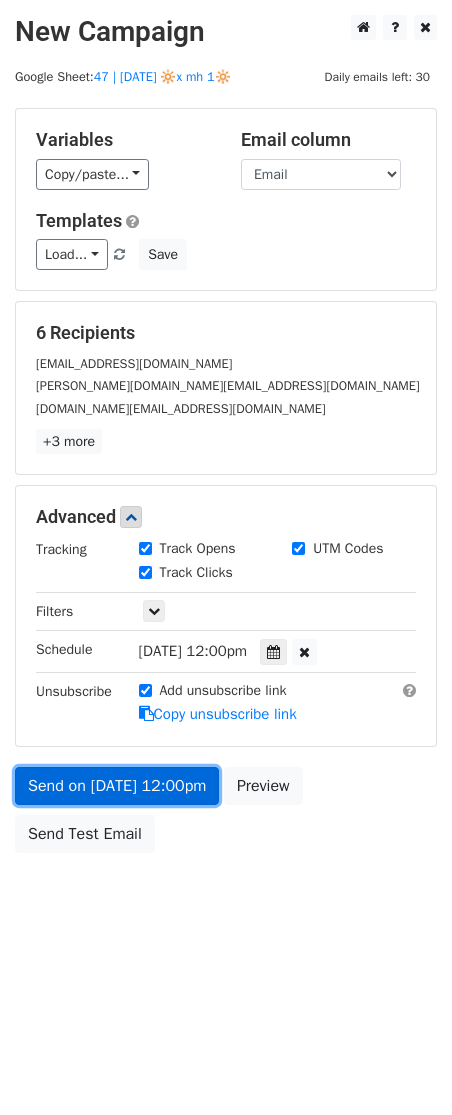 click on "Send on Jul 19 at 12:00pm" at bounding box center [117, 786] 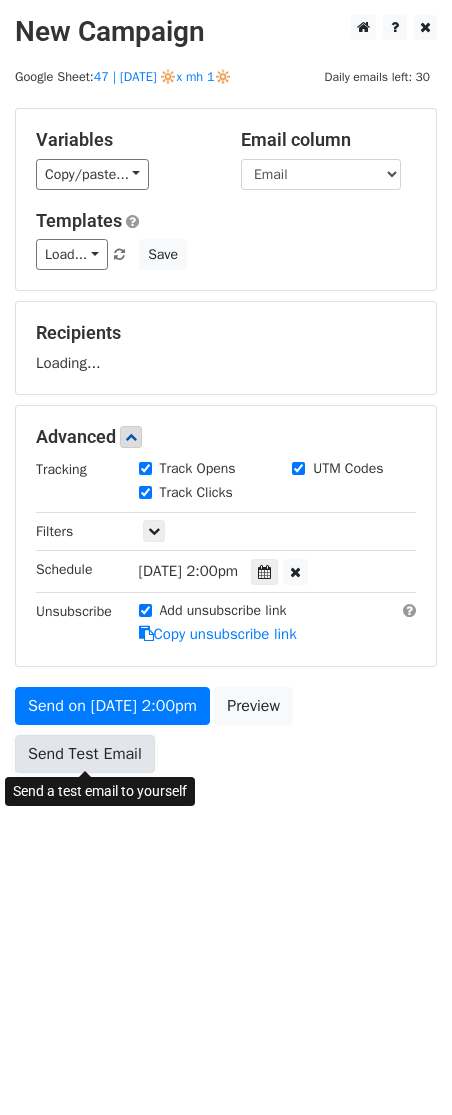 click on "Send Test Email" at bounding box center [85, 754] 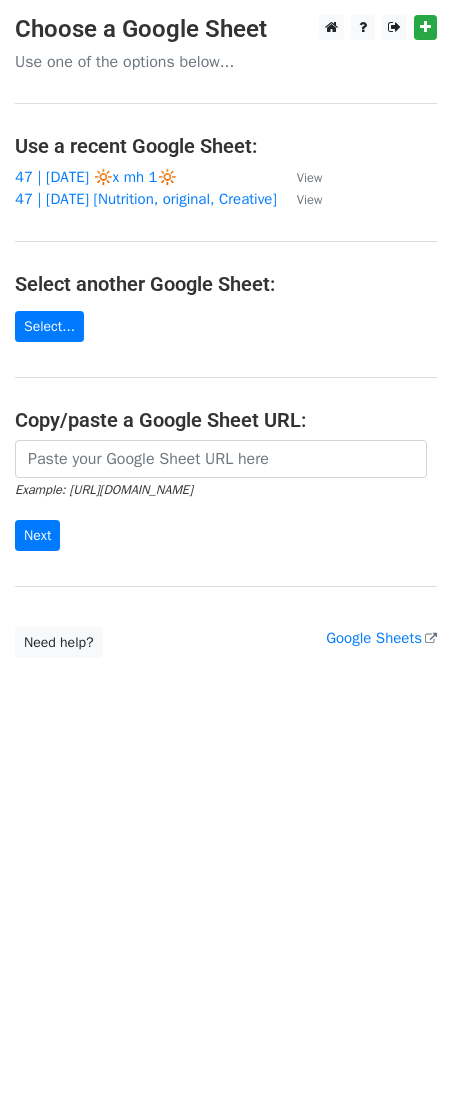 scroll, scrollTop: 0, scrollLeft: 0, axis: both 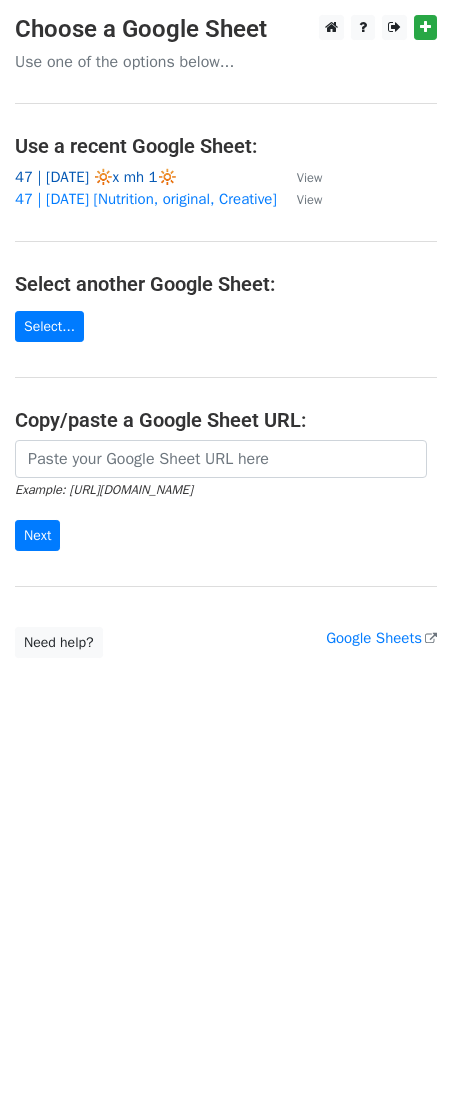 click on "47 | JULY 2 🔆x mh 1🔆" at bounding box center [96, 177] 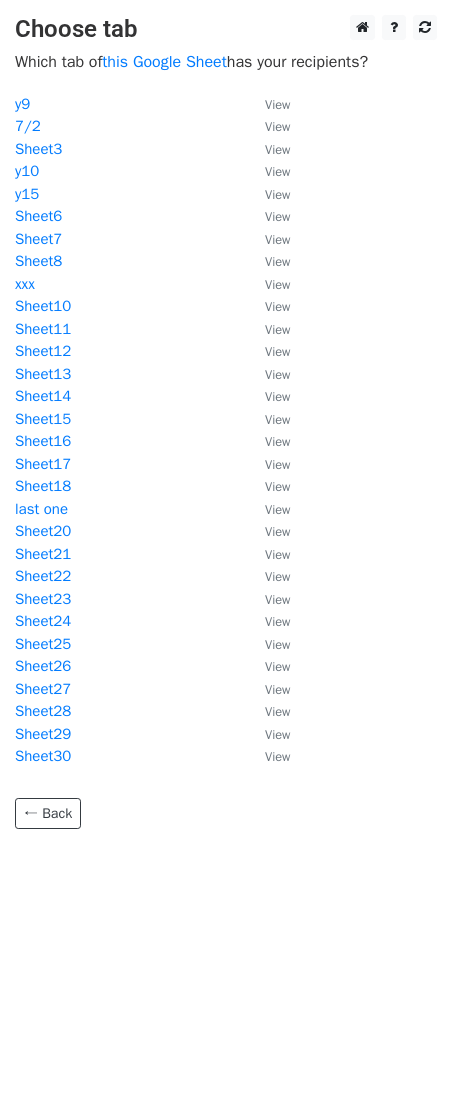 scroll, scrollTop: 0, scrollLeft: 0, axis: both 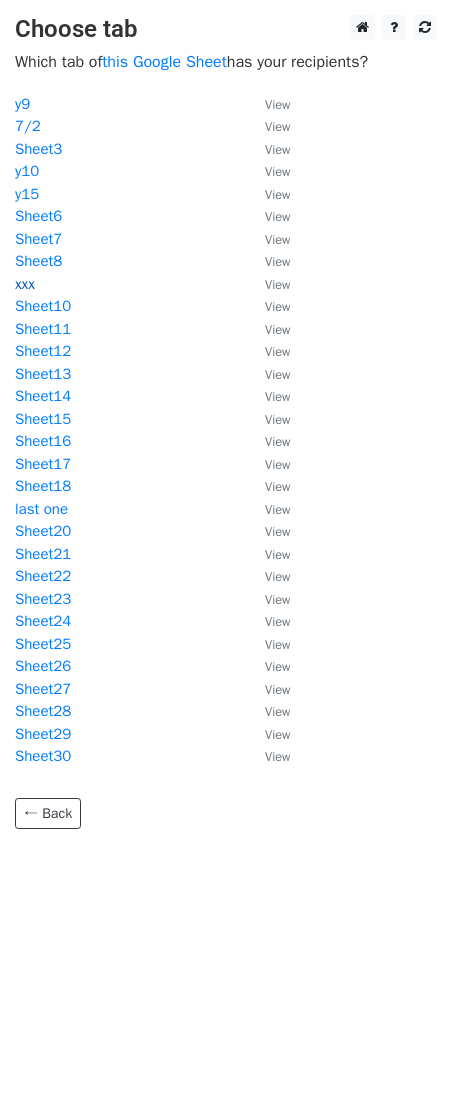 click on "xxx" at bounding box center (25, 284) 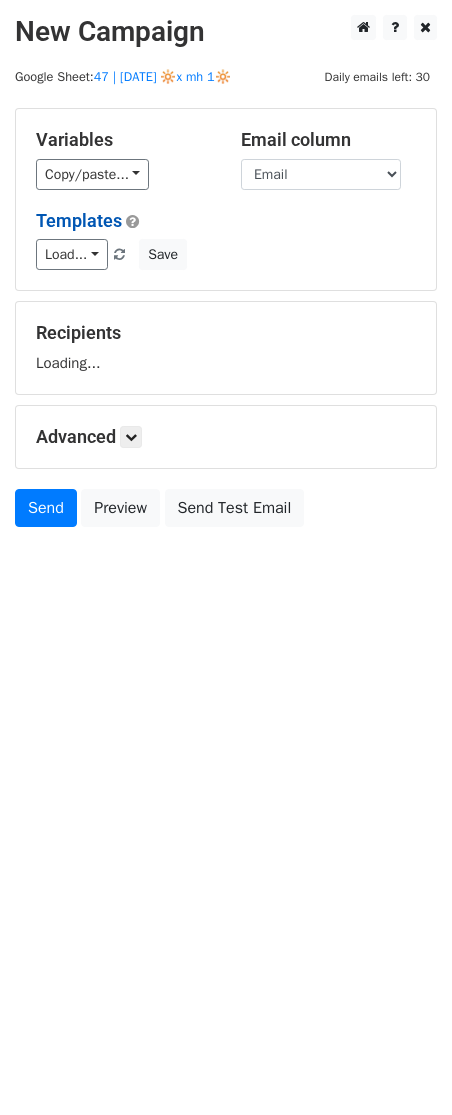 scroll, scrollTop: 0, scrollLeft: 0, axis: both 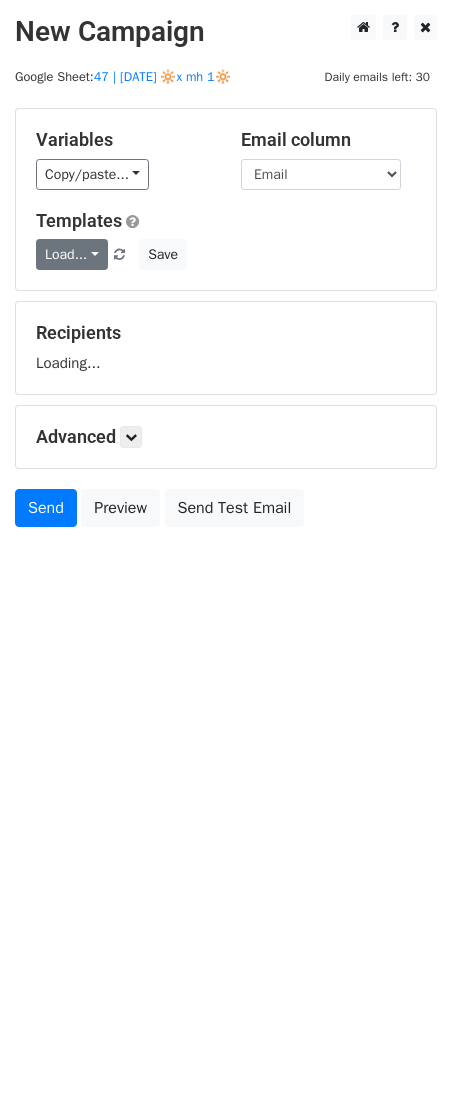 click on "Load..." at bounding box center [72, 254] 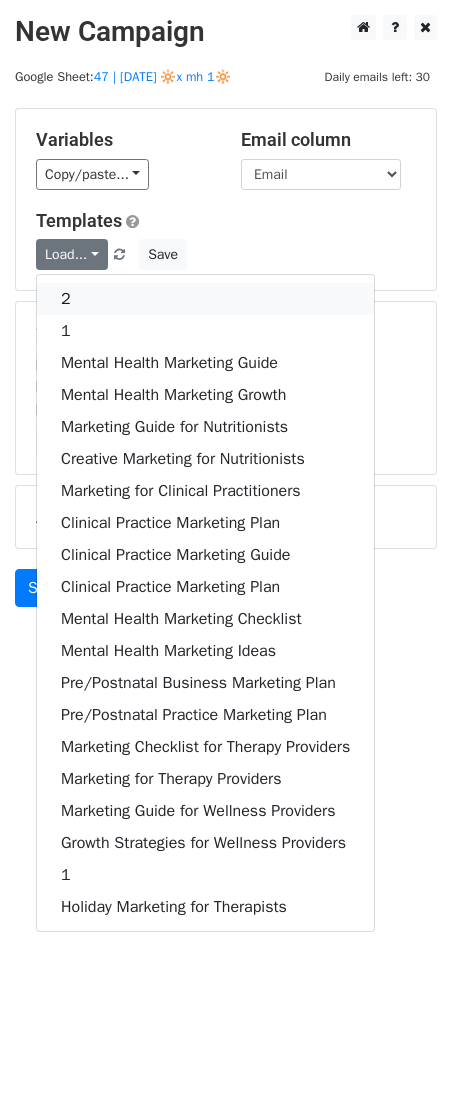 click on "2" at bounding box center [205, 299] 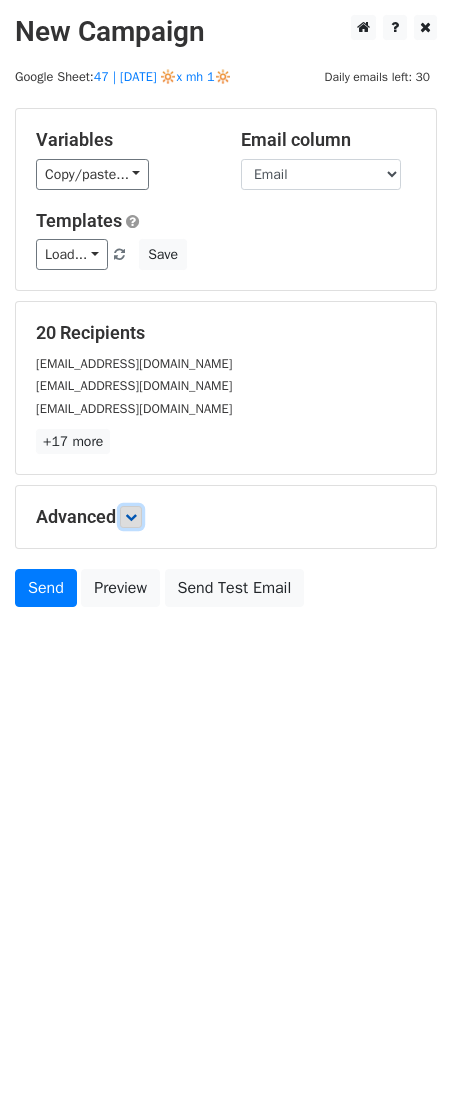 click at bounding box center [131, 517] 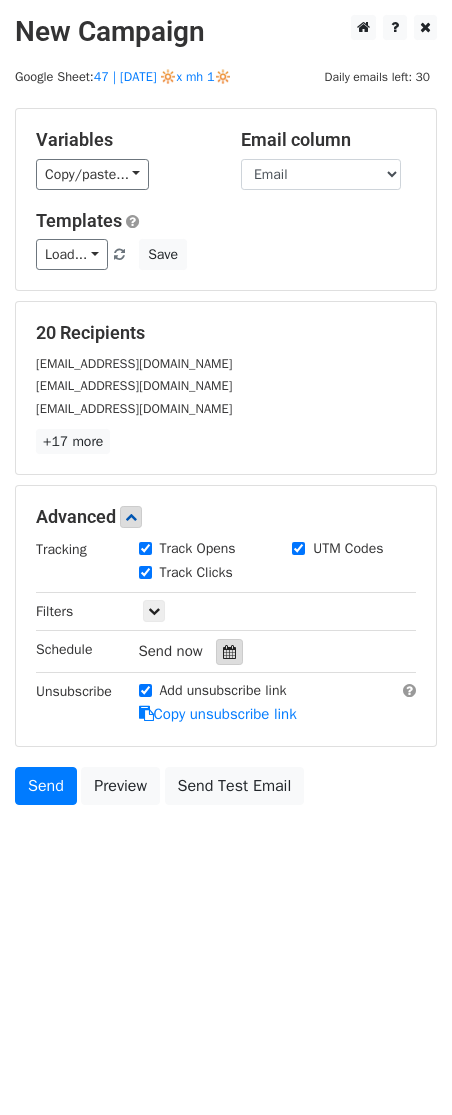 click at bounding box center [229, 652] 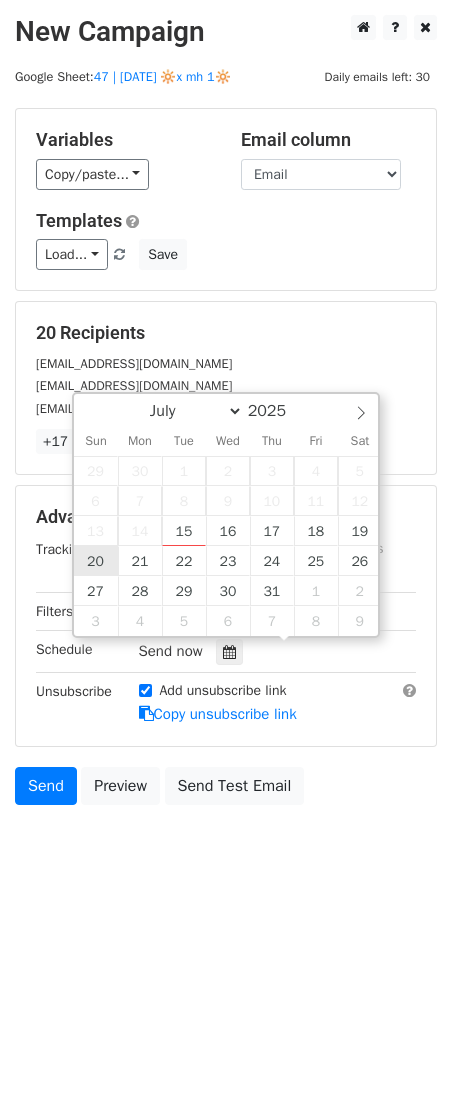 type on "[DATE] 12:00" 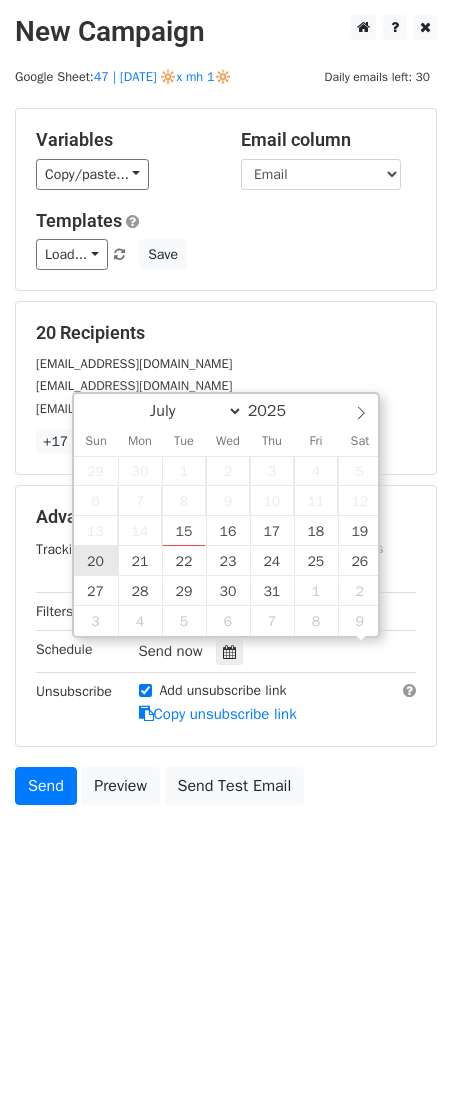 scroll, scrollTop: 1, scrollLeft: 0, axis: vertical 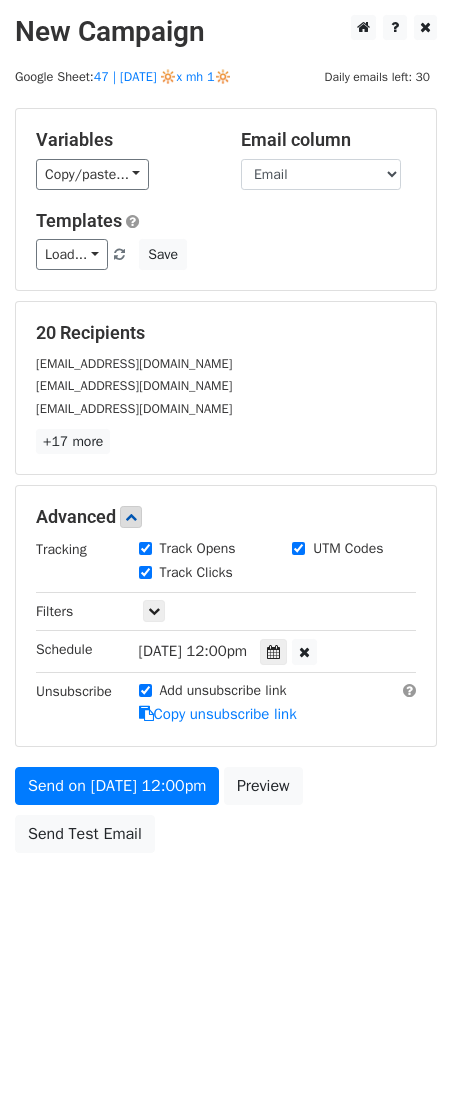 click on "Variables
Copy/paste...
{{Email}}
Email column
Email
Templates
Load...
2
1
Mental Health Marketing Guide
Mental Health Marketing Growth
Marketing Guide for Nutritionists
Creative Marketing for Nutritionists
Marketing for Clinical Practitioners
Clinical Practice Marketing Plan
Clinical Practice Marketing Guide
Clinical Practice Marketing Plan
Mental Health Marketing Checklist
Mental Health Marketing Ideas
Pre/Postnatal Business Marketing Plan
Pre/Postnatal Practice Marketing Plan
Marketing Checklist for Therapy Providers
Marketing for Therapy Providers
Marketing Guide for Wellness Providers
Growth Strategies for Wellness Providers
1
Holiday Marketing for Therapists
Save
20 Recipients
[EMAIL_ADDRESS][DOMAIN_NAME]
[EMAIL_ADDRESS][DOMAIN_NAME]
[EMAIL_ADDRESS][DOMAIN_NAME]
+17 more
20 Recipients
×
[EMAIL_ADDRESS][DOMAIN_NAME]
[EMAIL_ADDRESS][DOMAIN_NAME]" at bounding box center [226, 485] 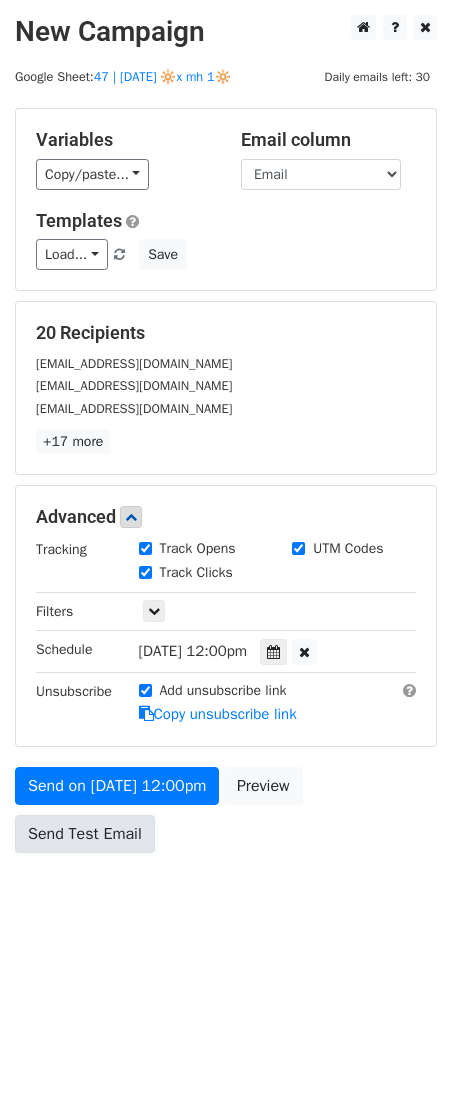 click on "Send Test Email" at bounding box center [85, 834] 